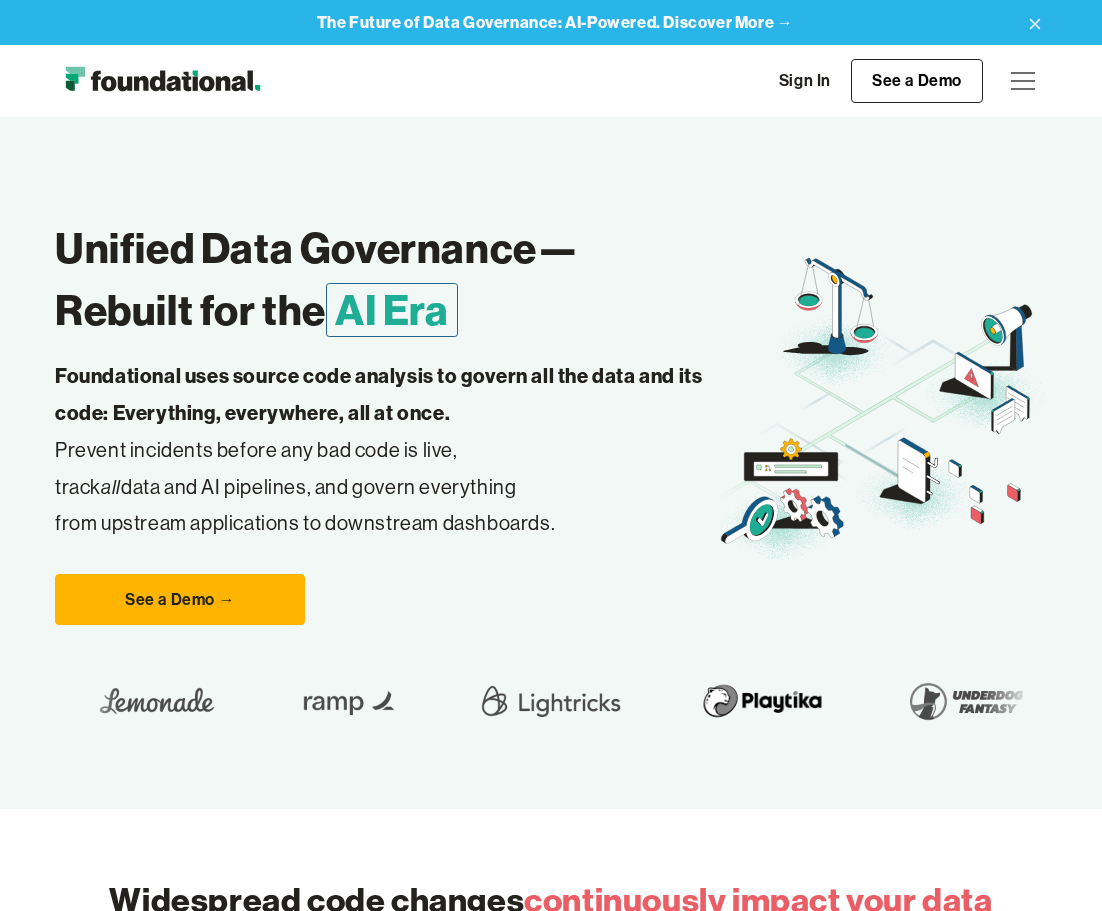 scroll, scrollTop: 879, scrollLeft: 0, axis: vertical 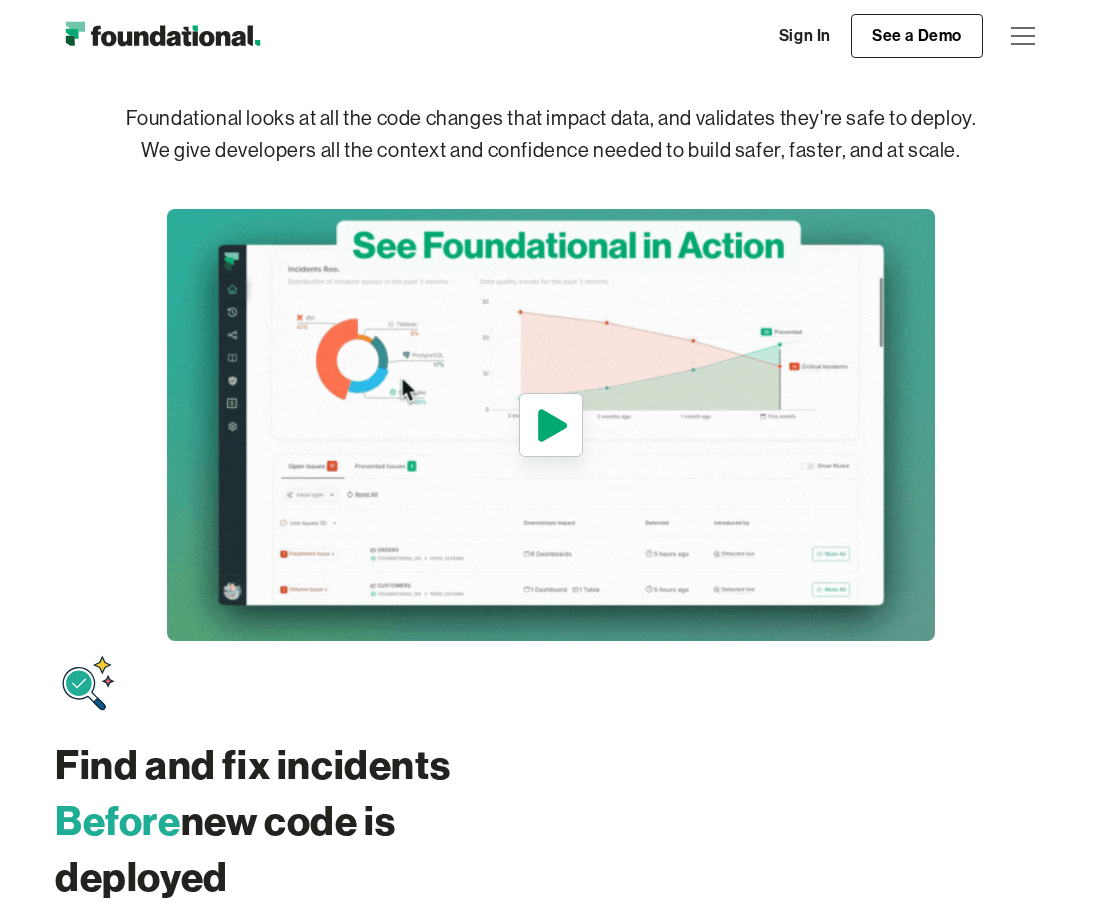 click 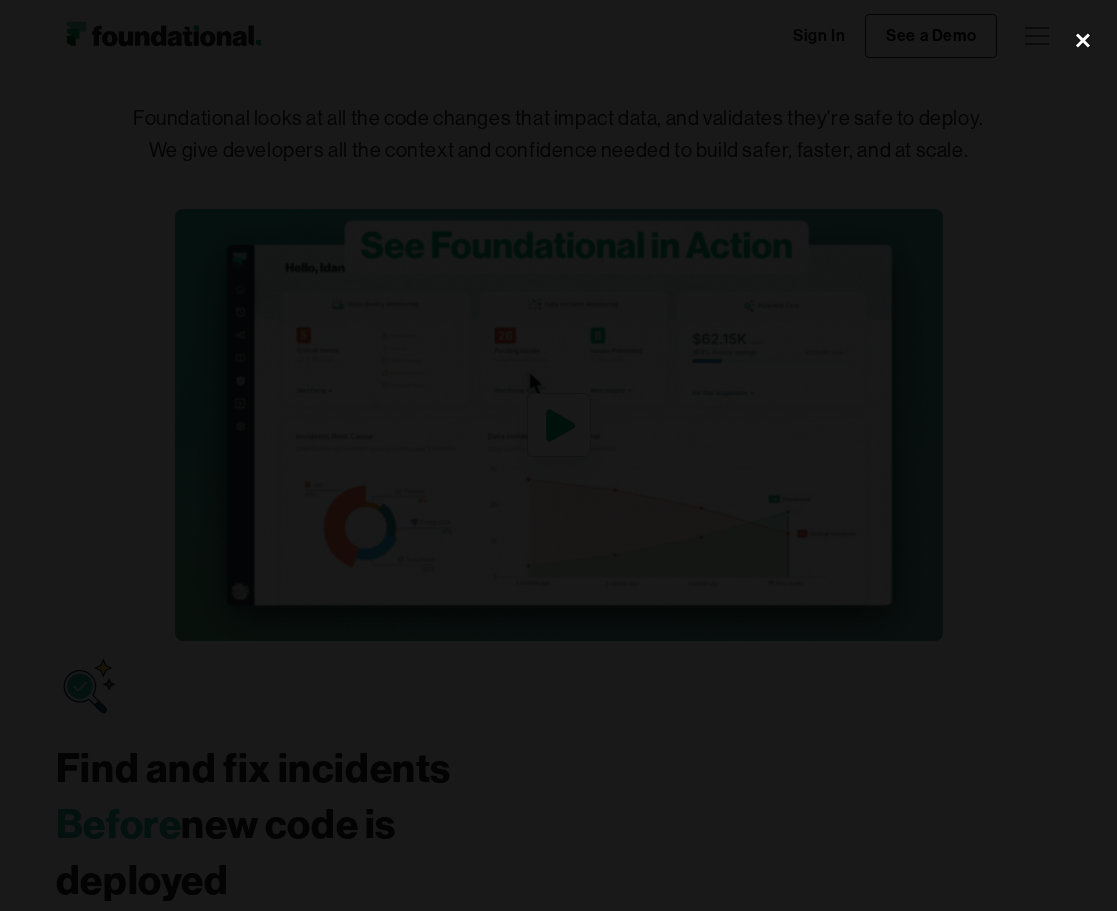 click at bounding box center (1083, 40) 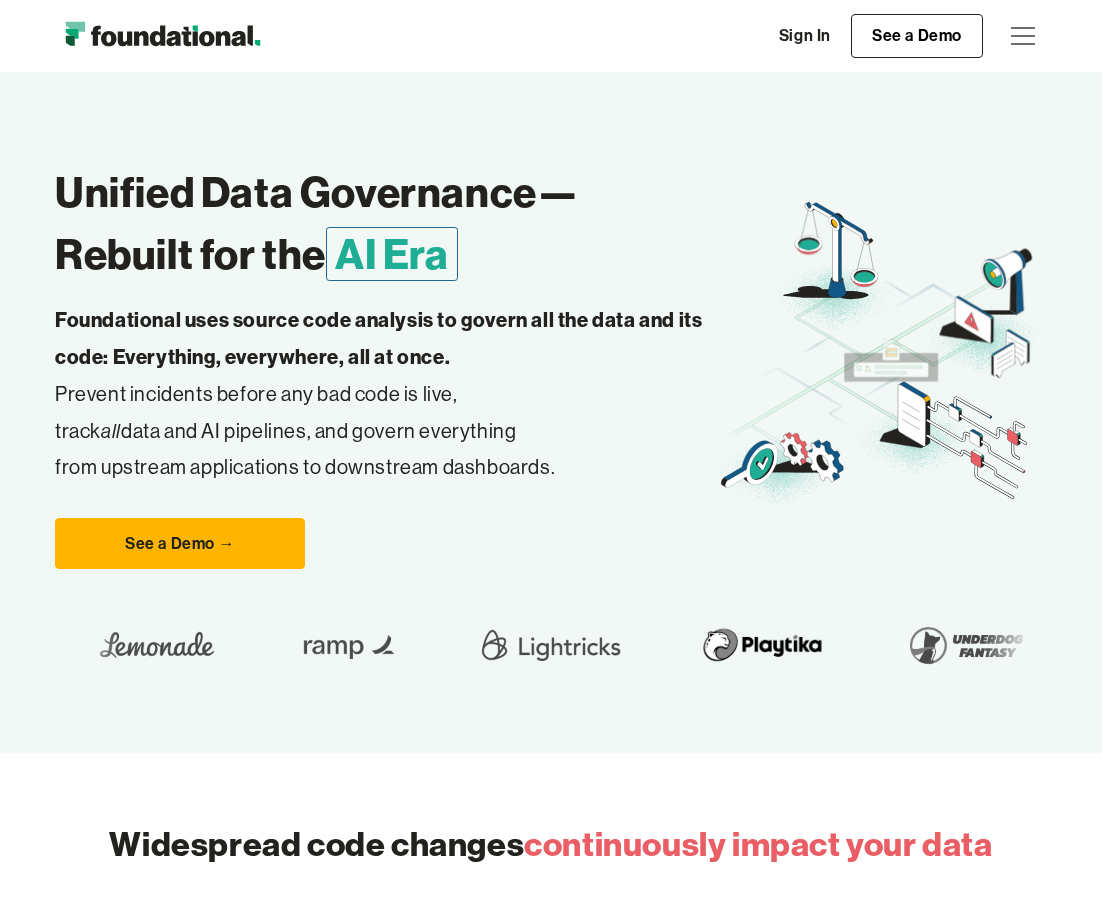 scroll, scrollTop: 0, scrollLeft: 0, axis: both 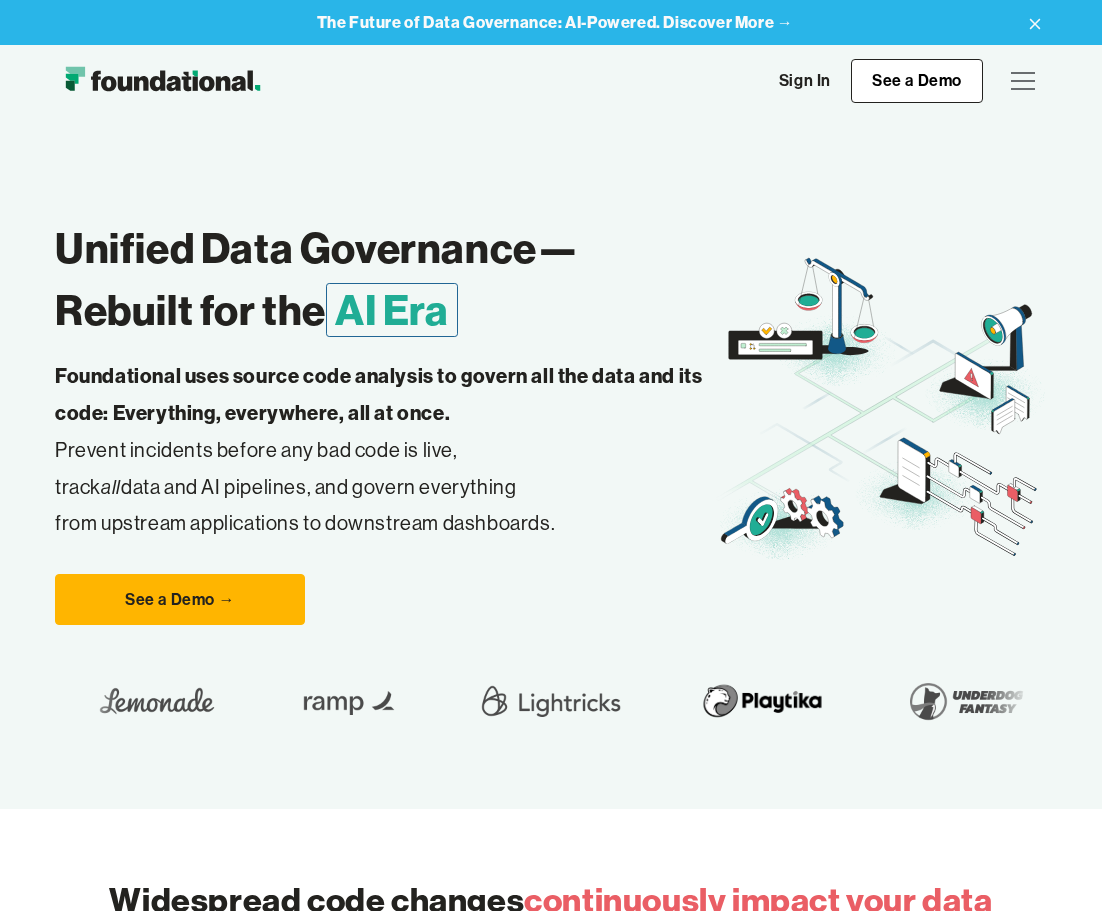 click at bounding box center [1023, 81] 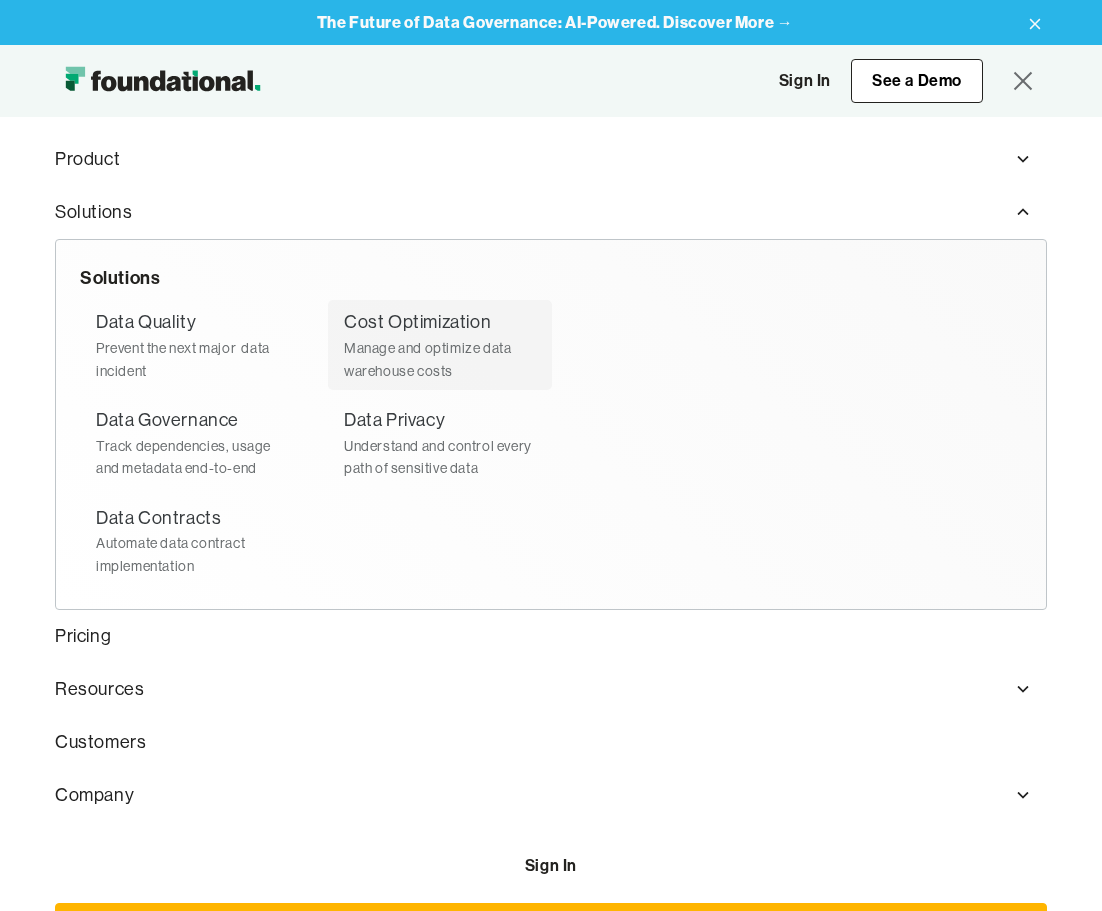 click on "Cost Optimization" at bounding box center (417, 322) 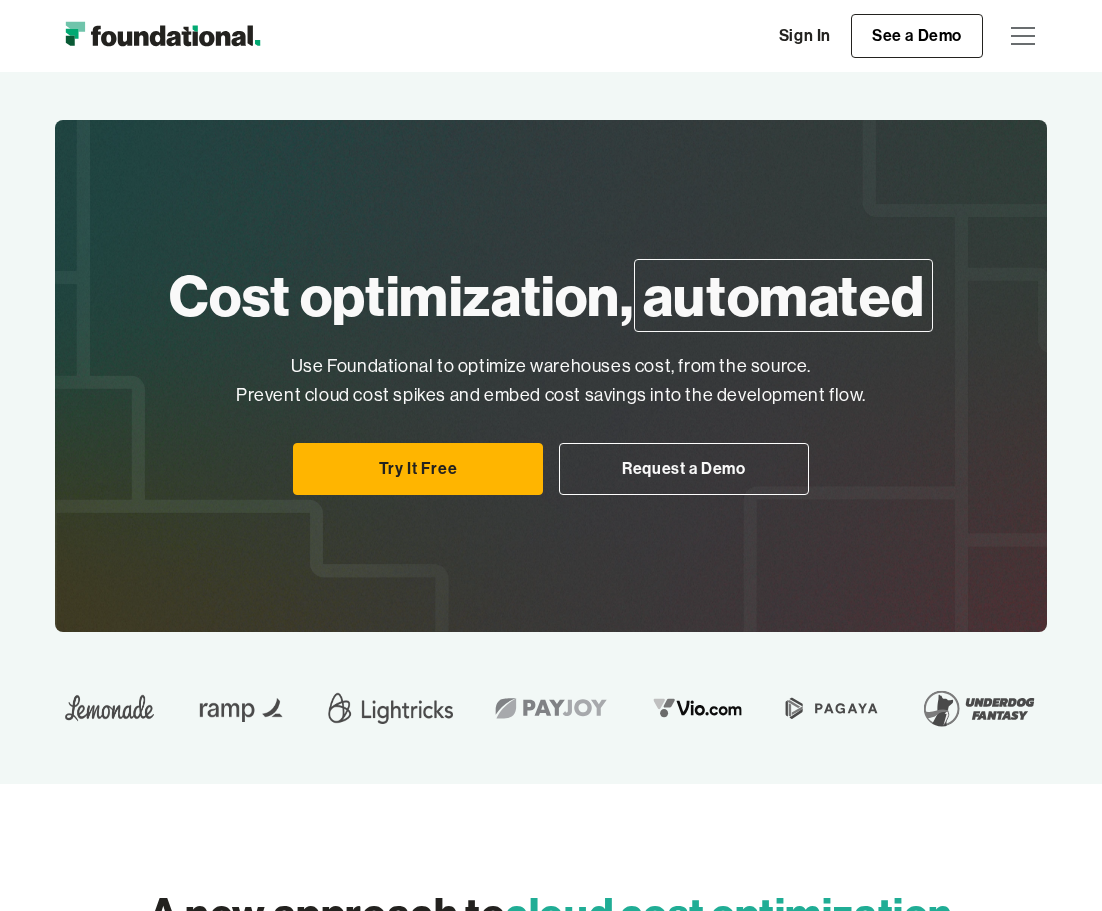 scroll, scrollTop: 60, scrollLeft: 0, axis: vertical 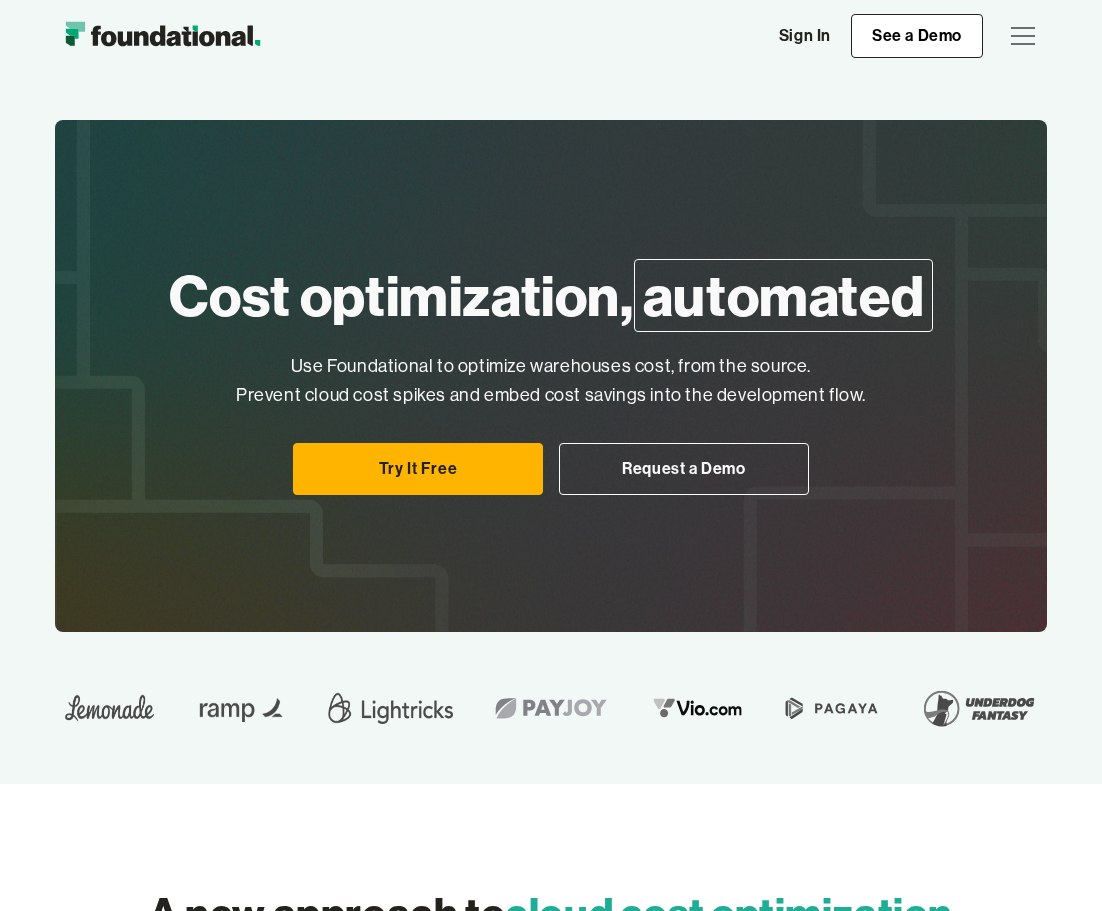 click at bounding box center [1023, 36] 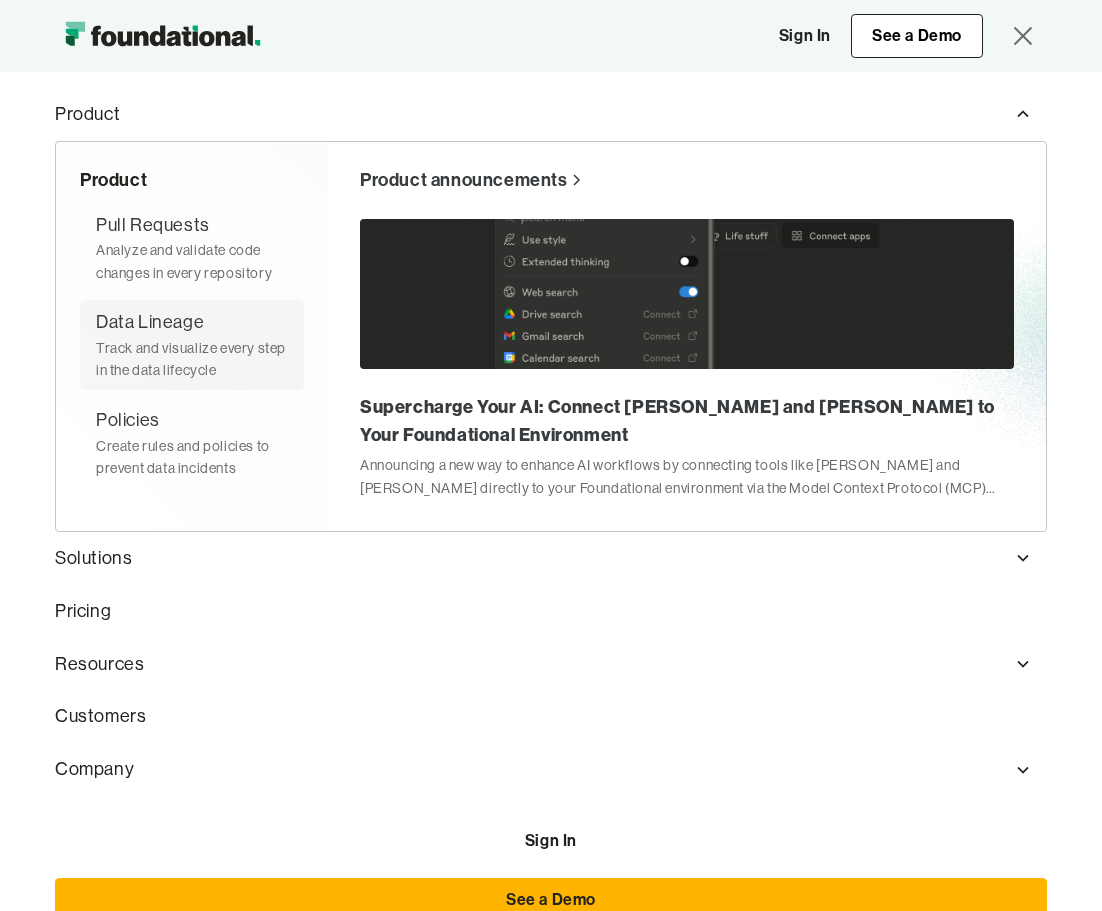 click on "Track and visualize every step in the data lifecycle" at bounding box center (192, 359) 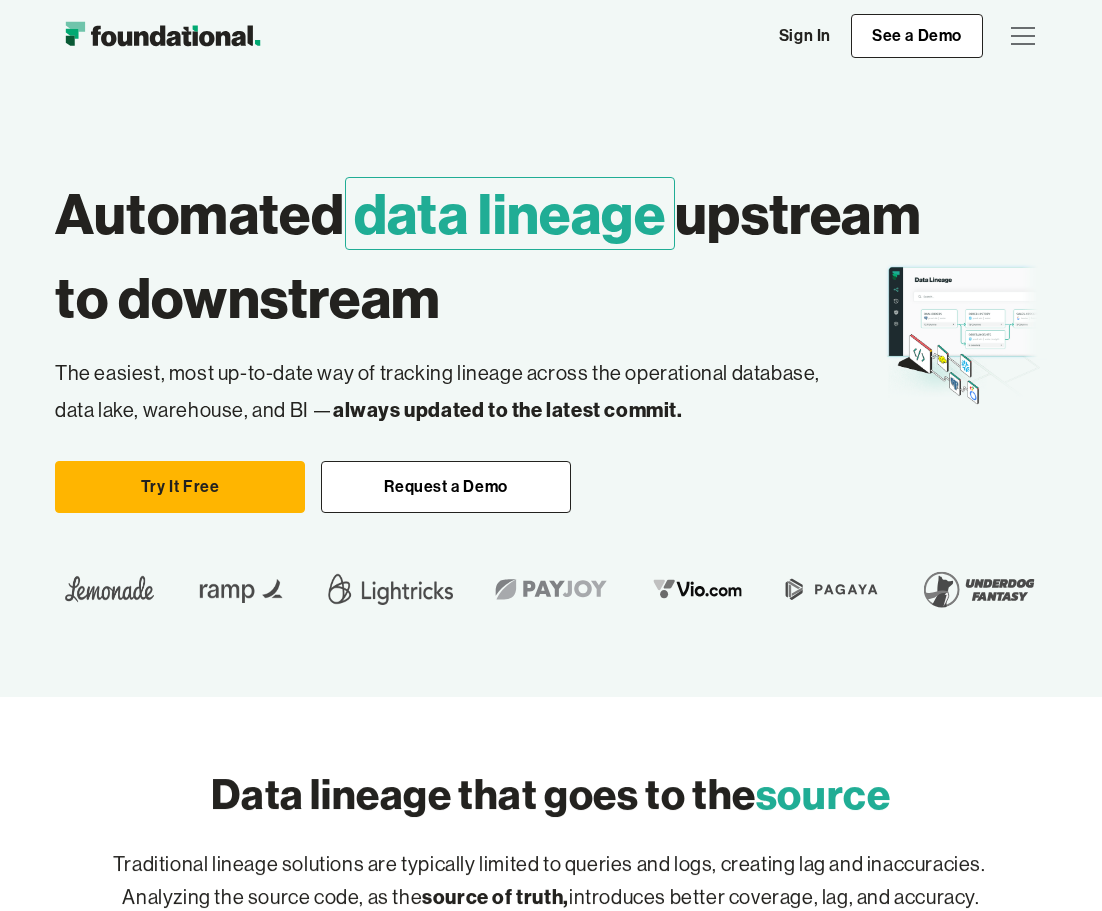 scroll, scrollTop: 0, scrollLeft: 0, axis: both 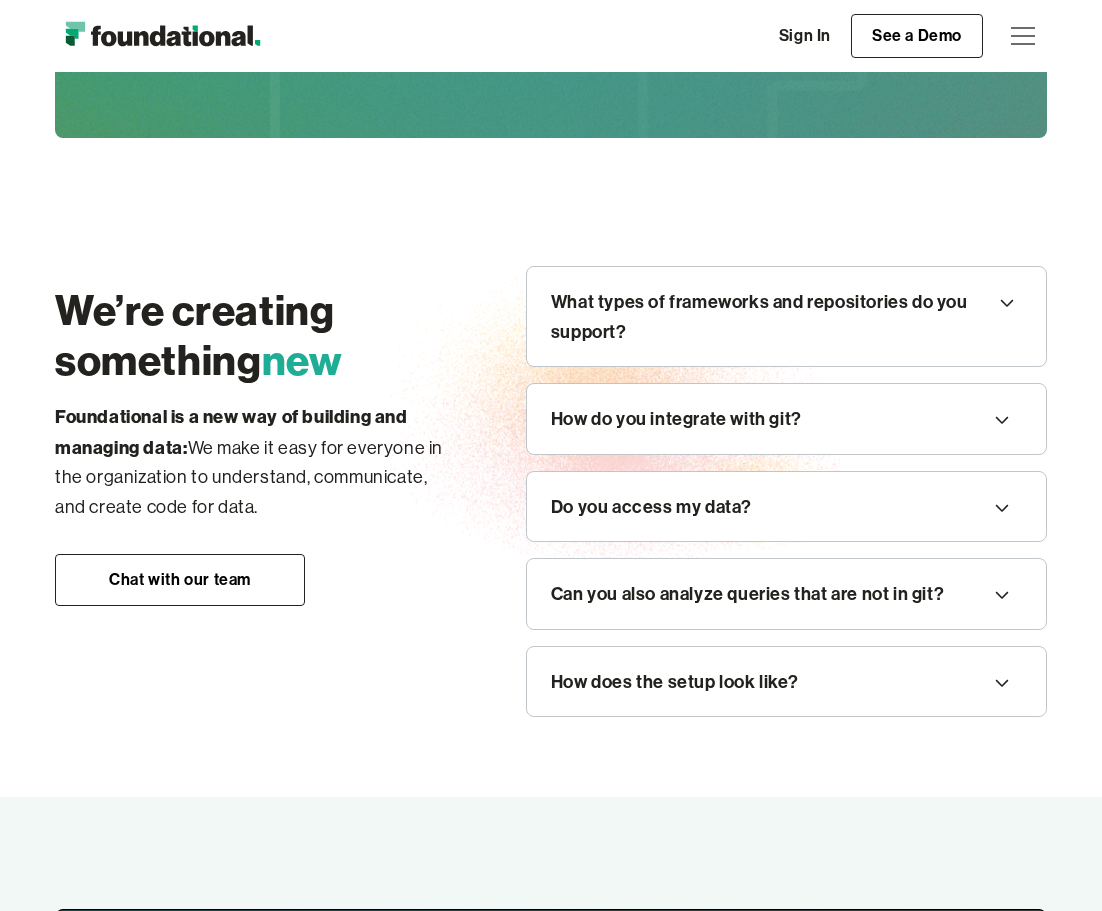 click 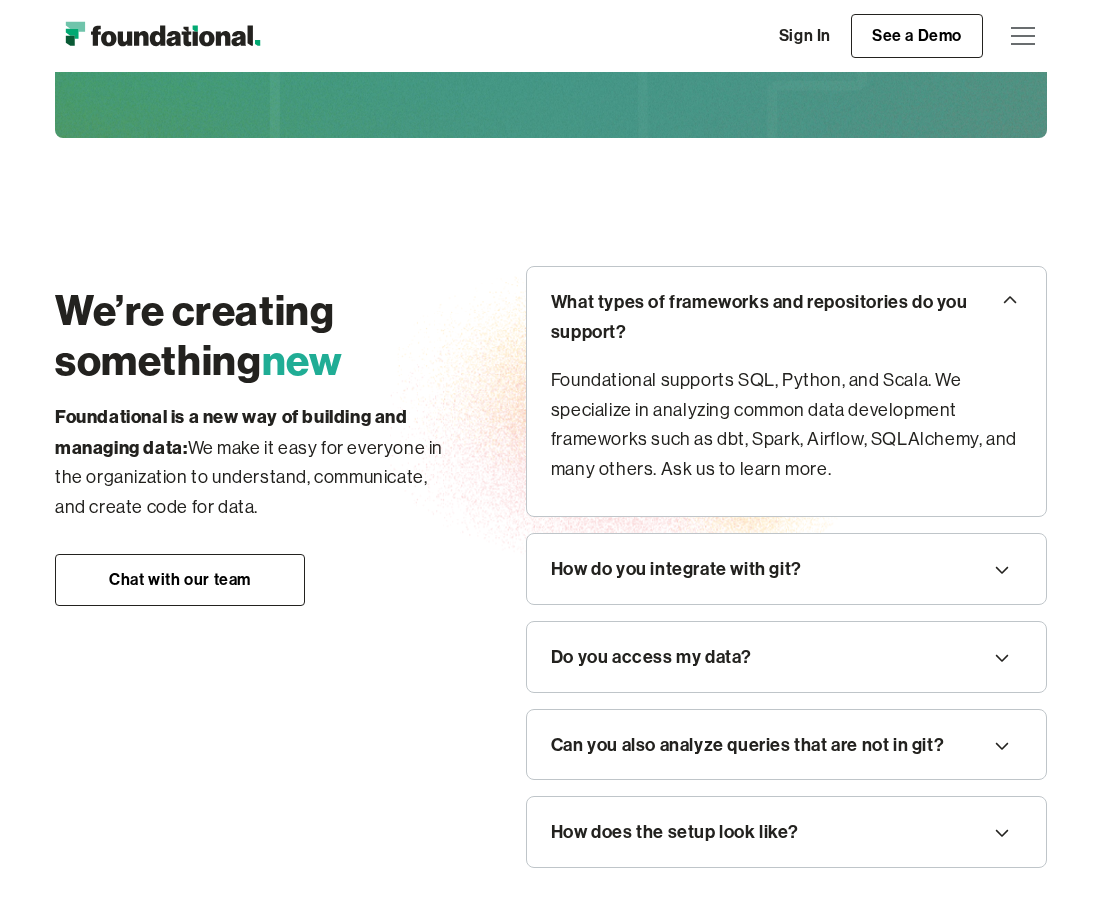 scroll, scrollTop: 2496, scrollLeft: 0, axis: vertical 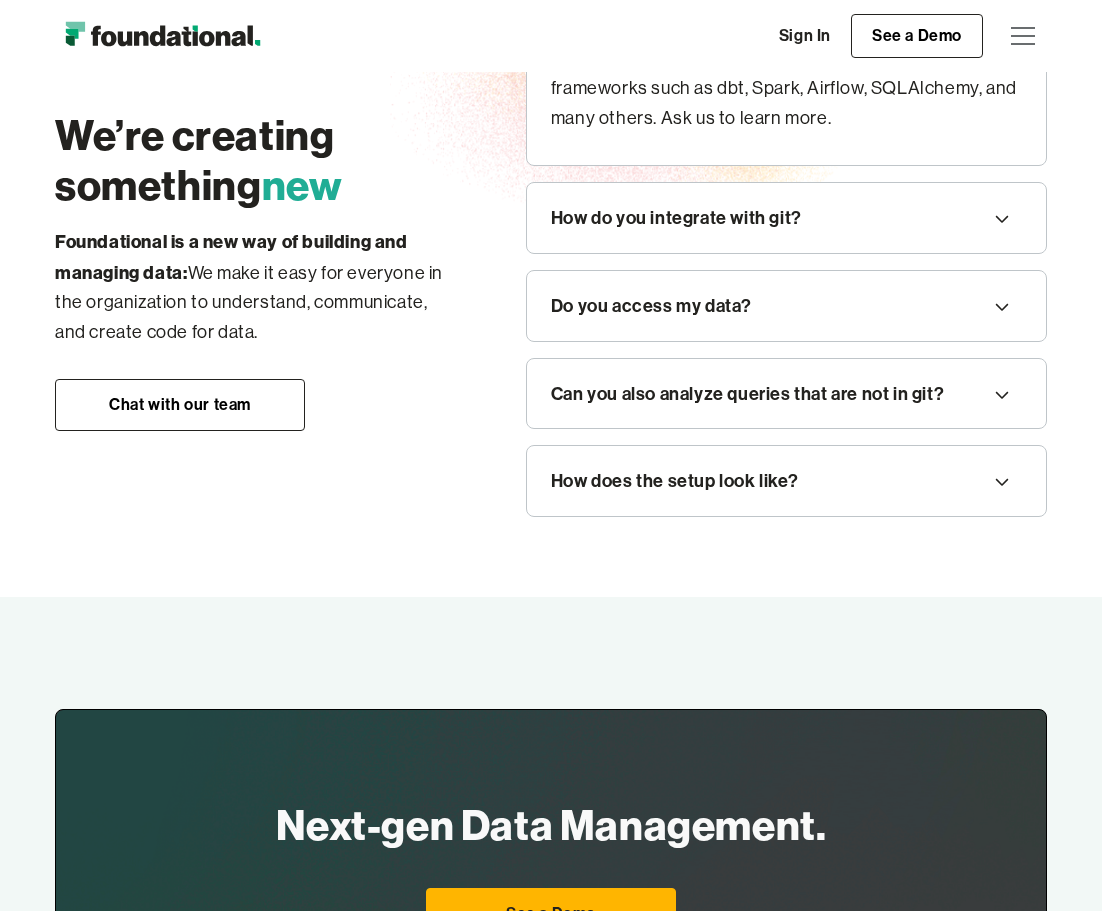 click on "Do you access my data?" at bounding box center (651, 306) 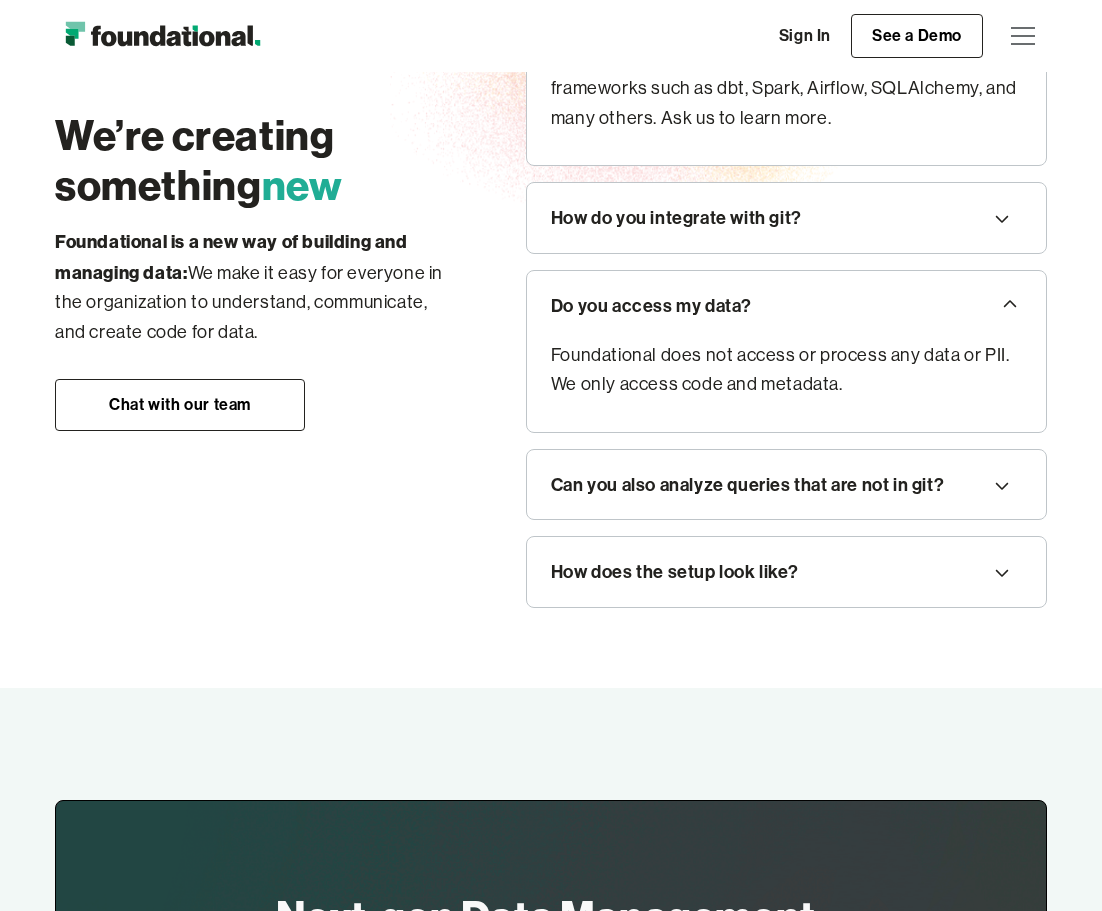 click on "How does the setup look like?" at bounding box center [674, 572] 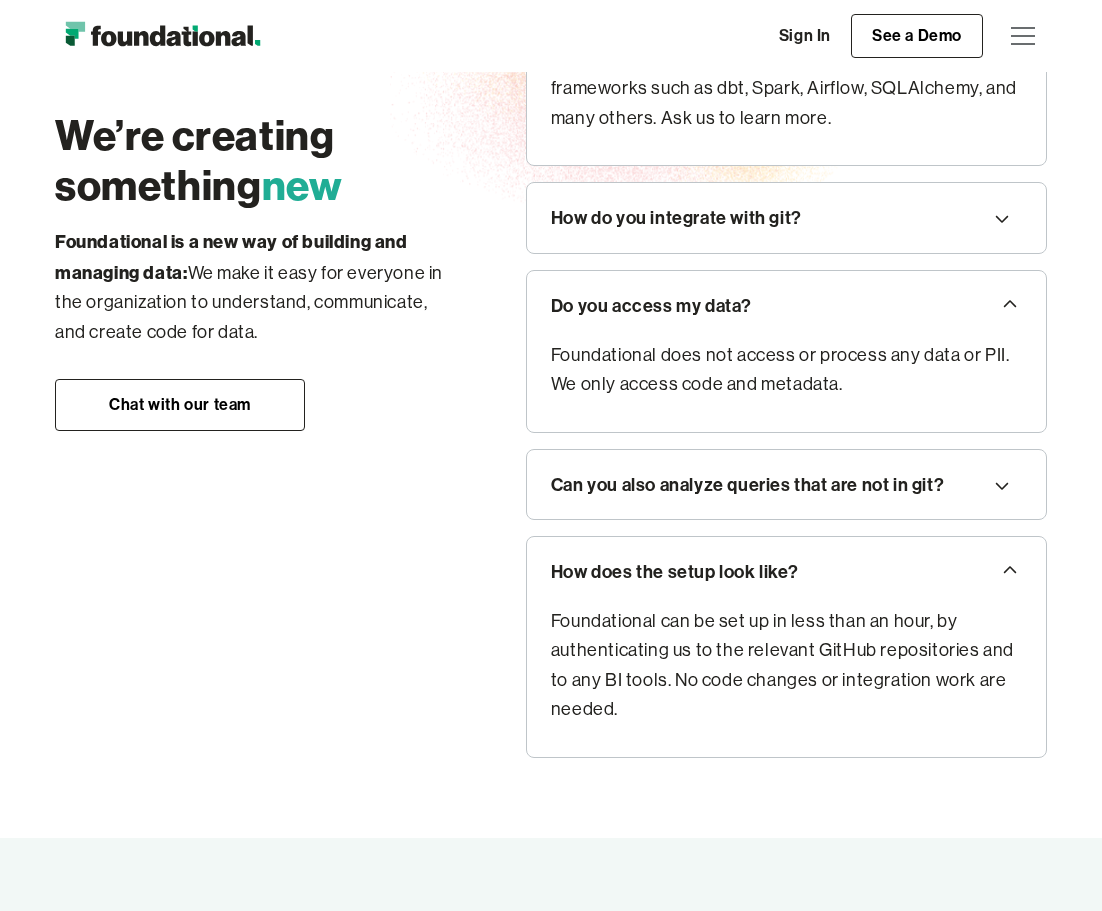 scroll, scrollTop: 2644, scrollLeft: 0, axis: vertical 